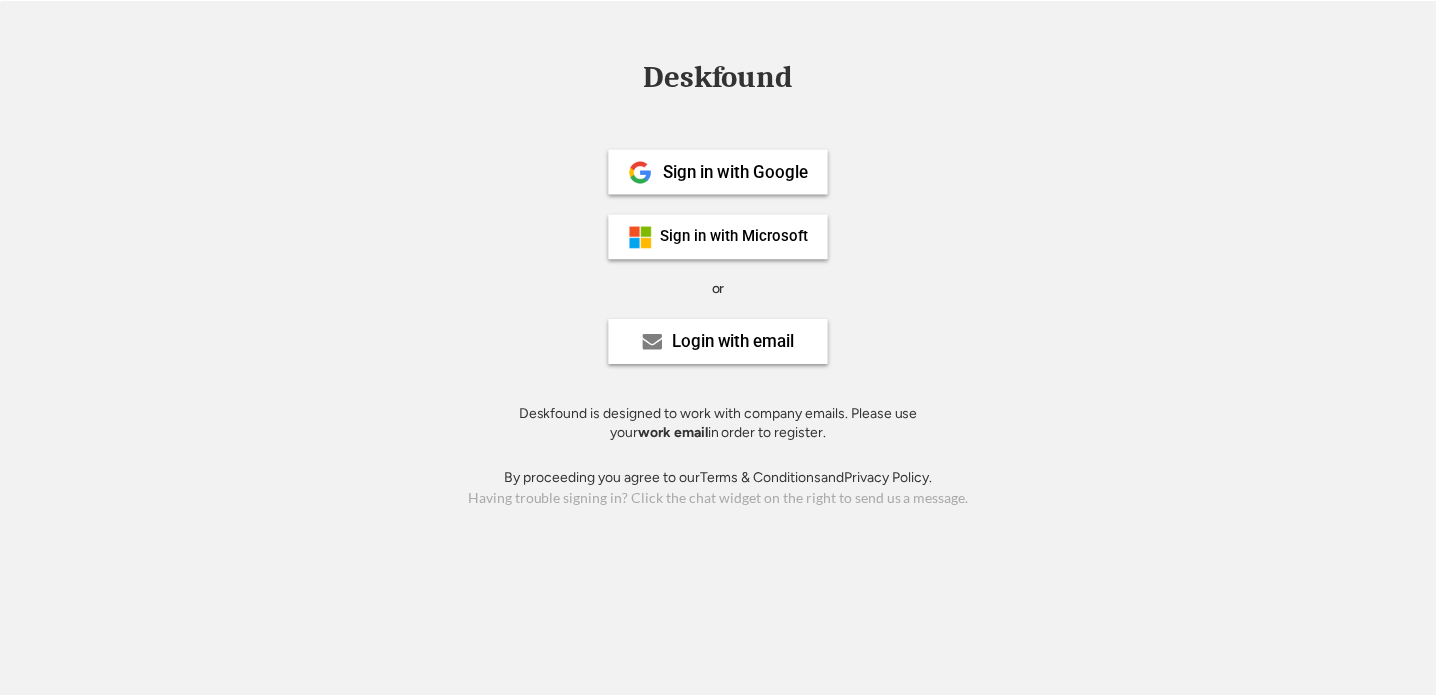 scroll, scrollTop: 0, scrollLeft: 0, axis: both 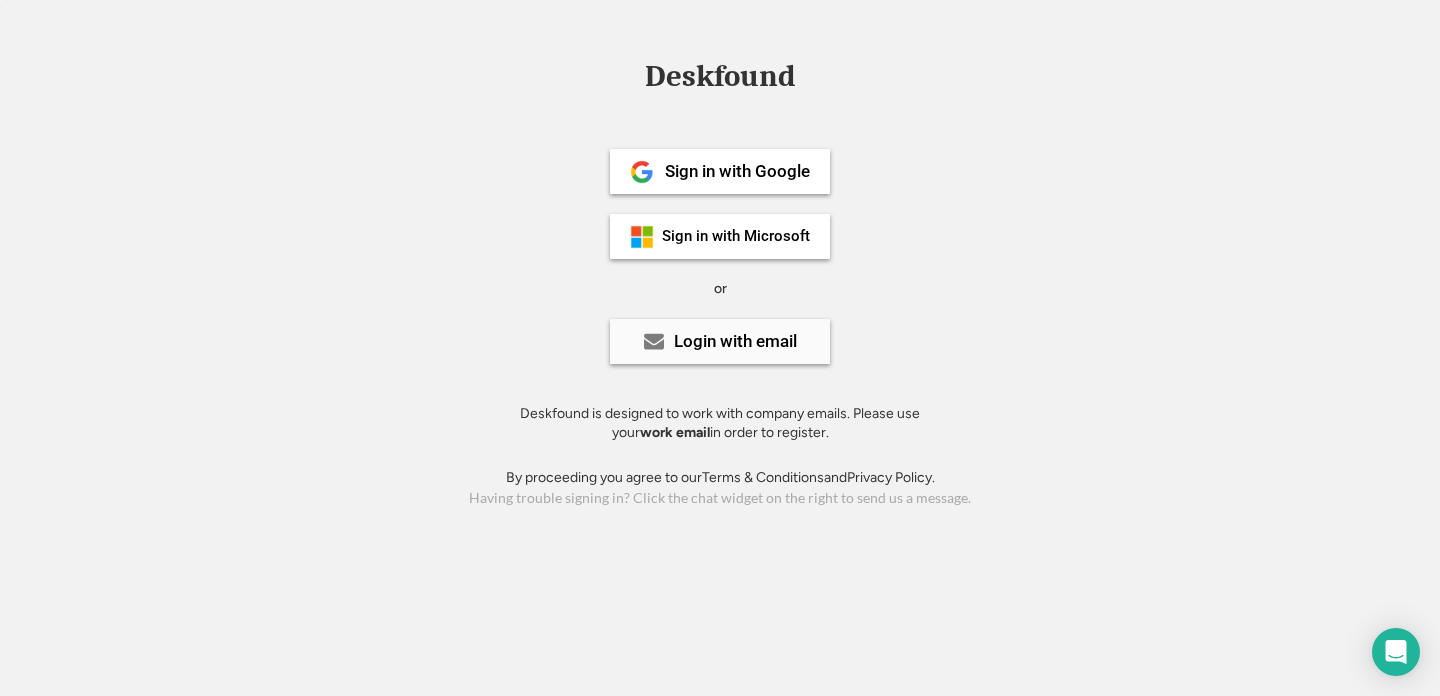 click on "Login with email" at bounding box center (735, 341) 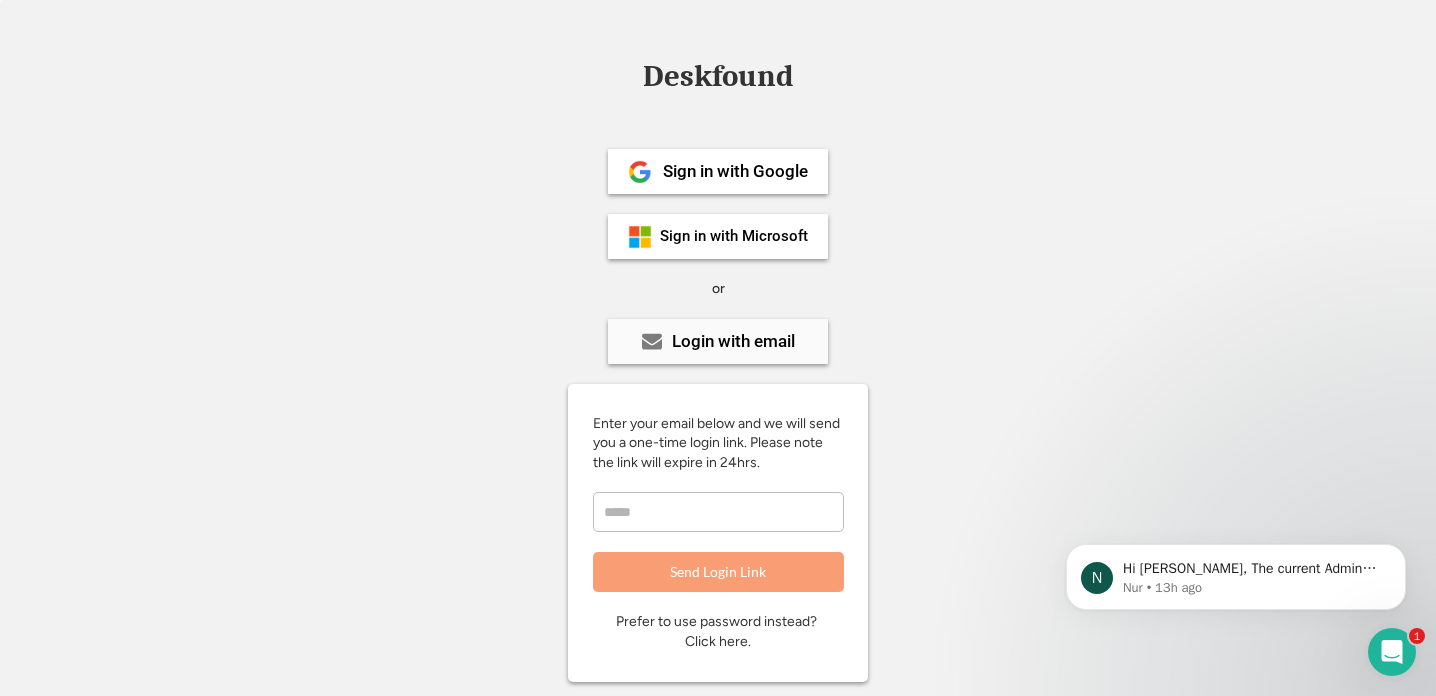 scroll, scrollTop: 0, scrollLeft: 0, axis: both 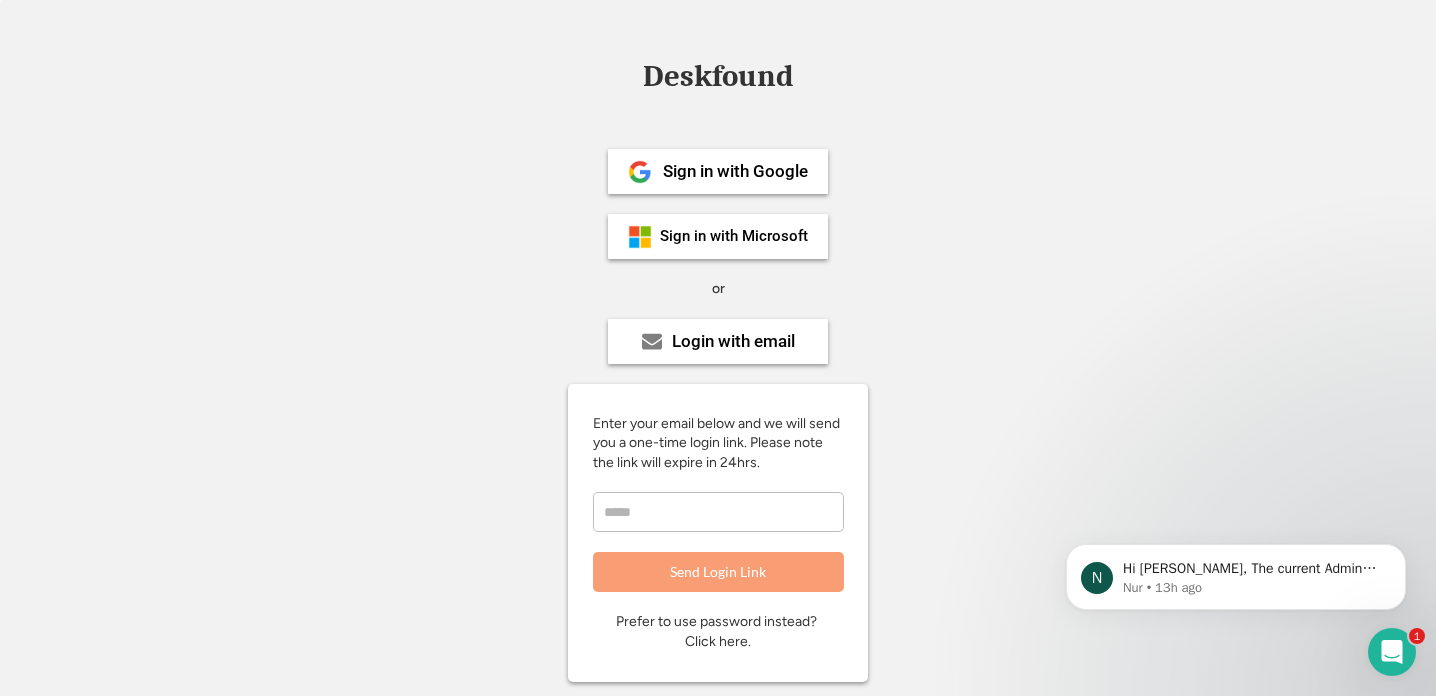 click at bounding box center [718, 512] 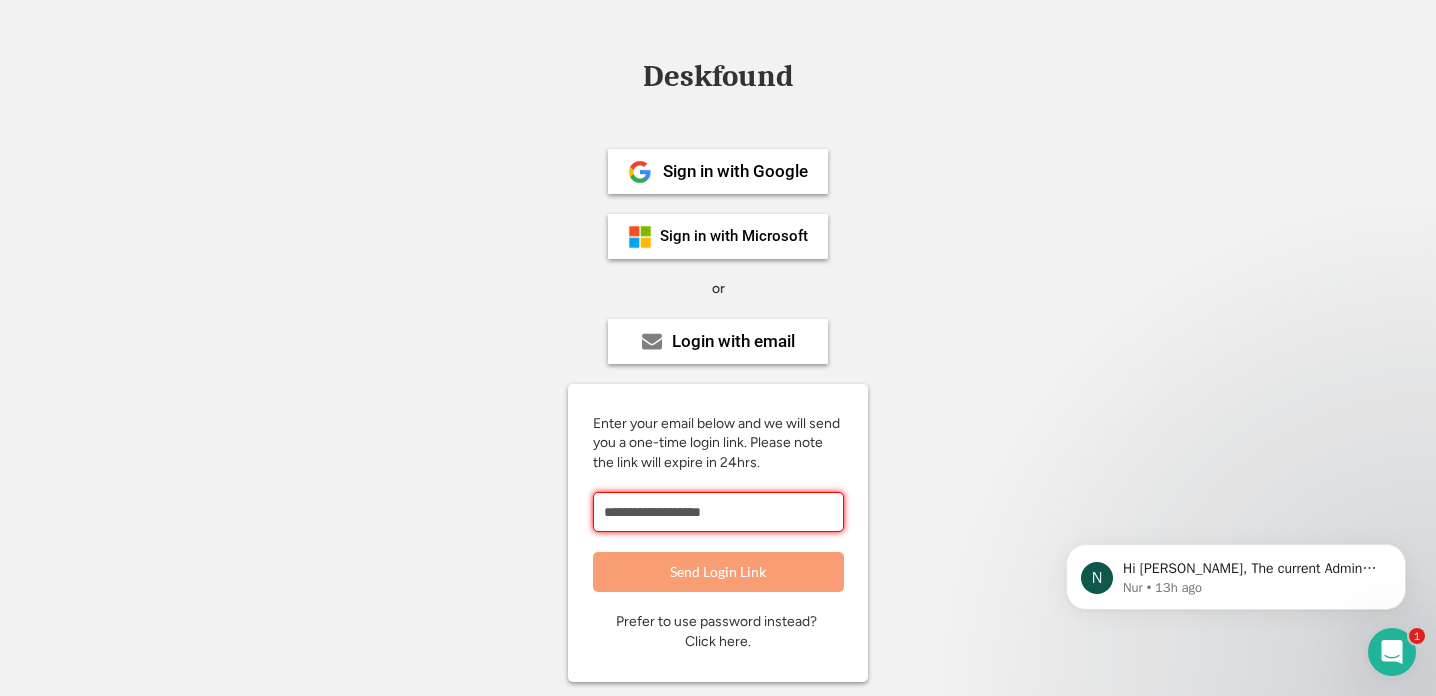 type on "**********" 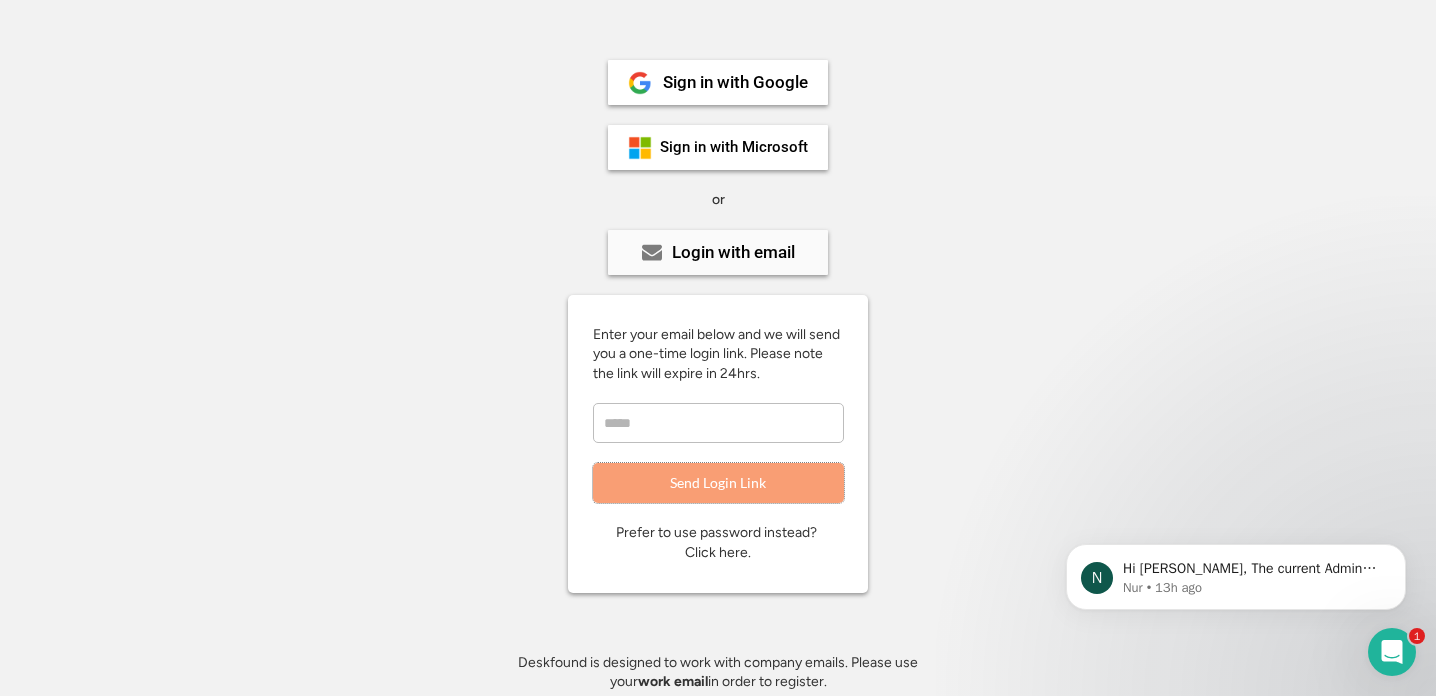 scroll, scrollTop: 91, scrollLeft: 0, axis: vertical 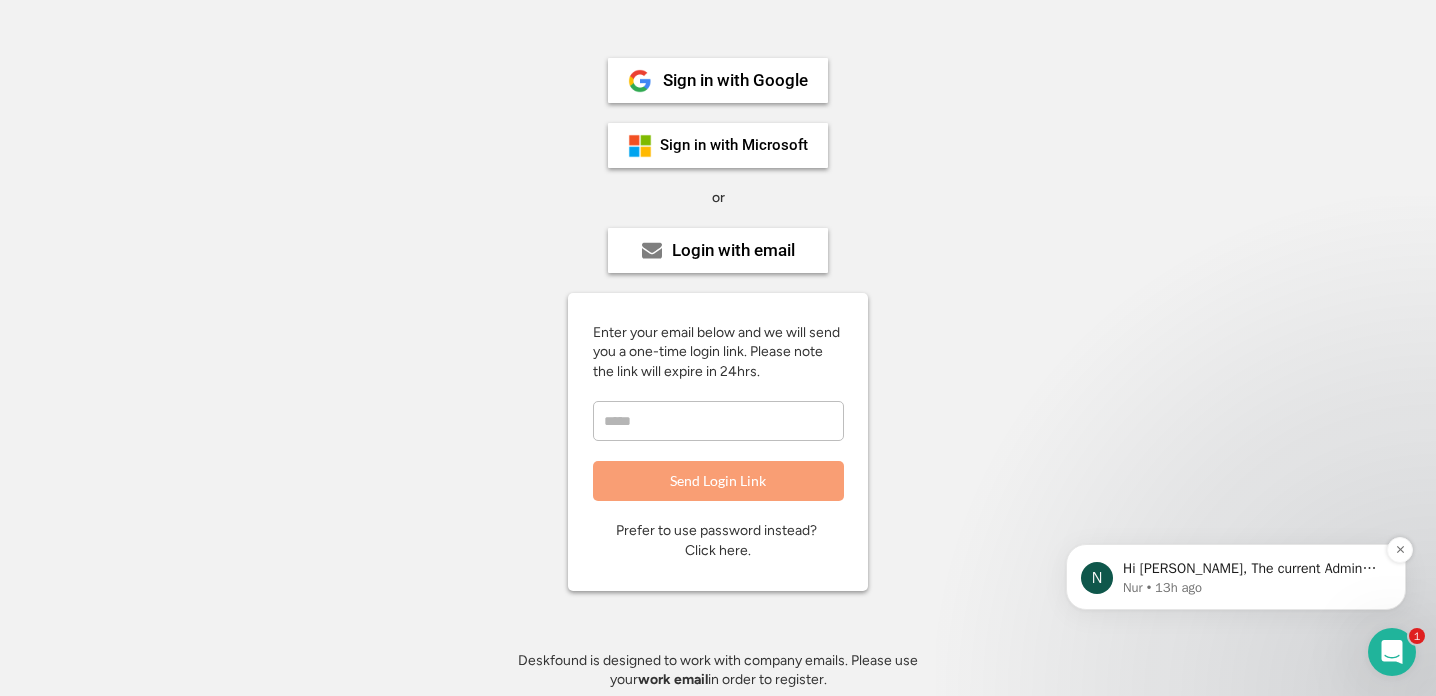 click on "Hi Nicole,   The current Admin email for your account is admin@batyr.com.au. Do you have access to this inbox?   regards, Nur" at bounding box center [1252, 569] 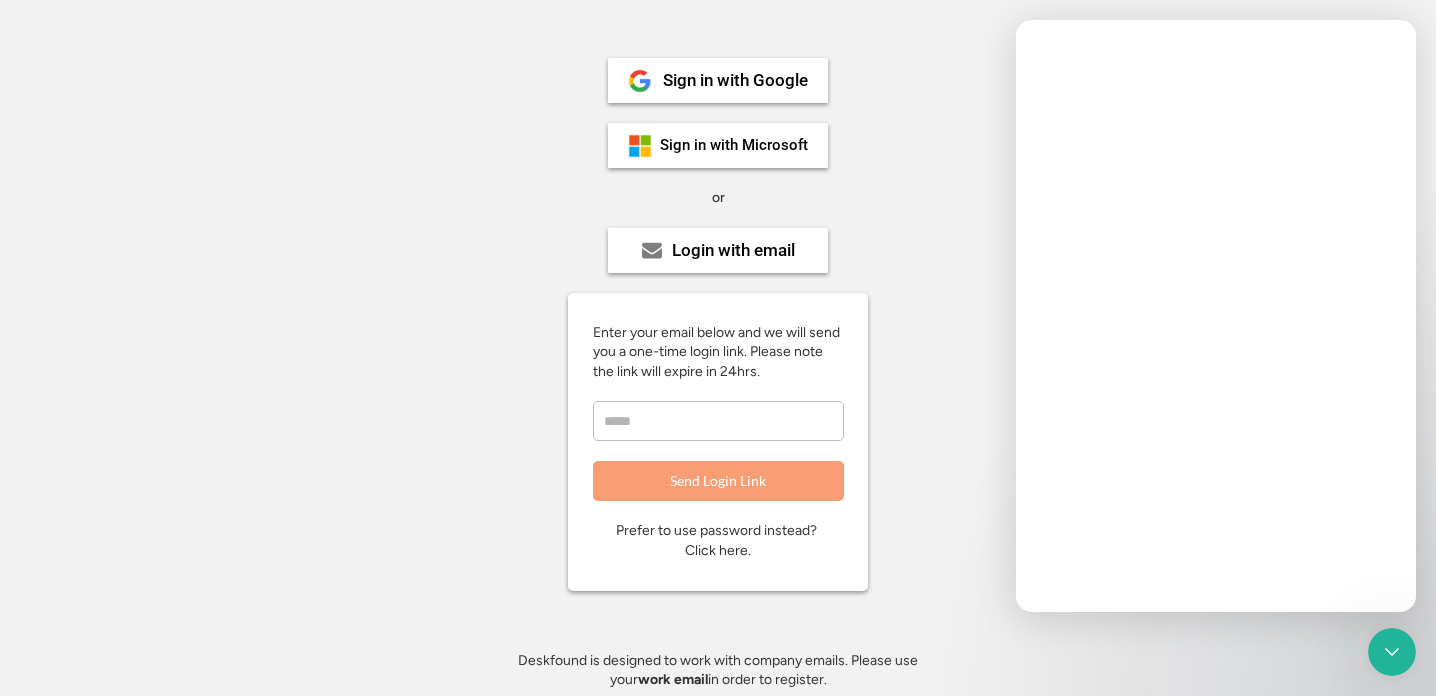 scroll, scrollTop: 0, scrollLeft: 0, axis: both 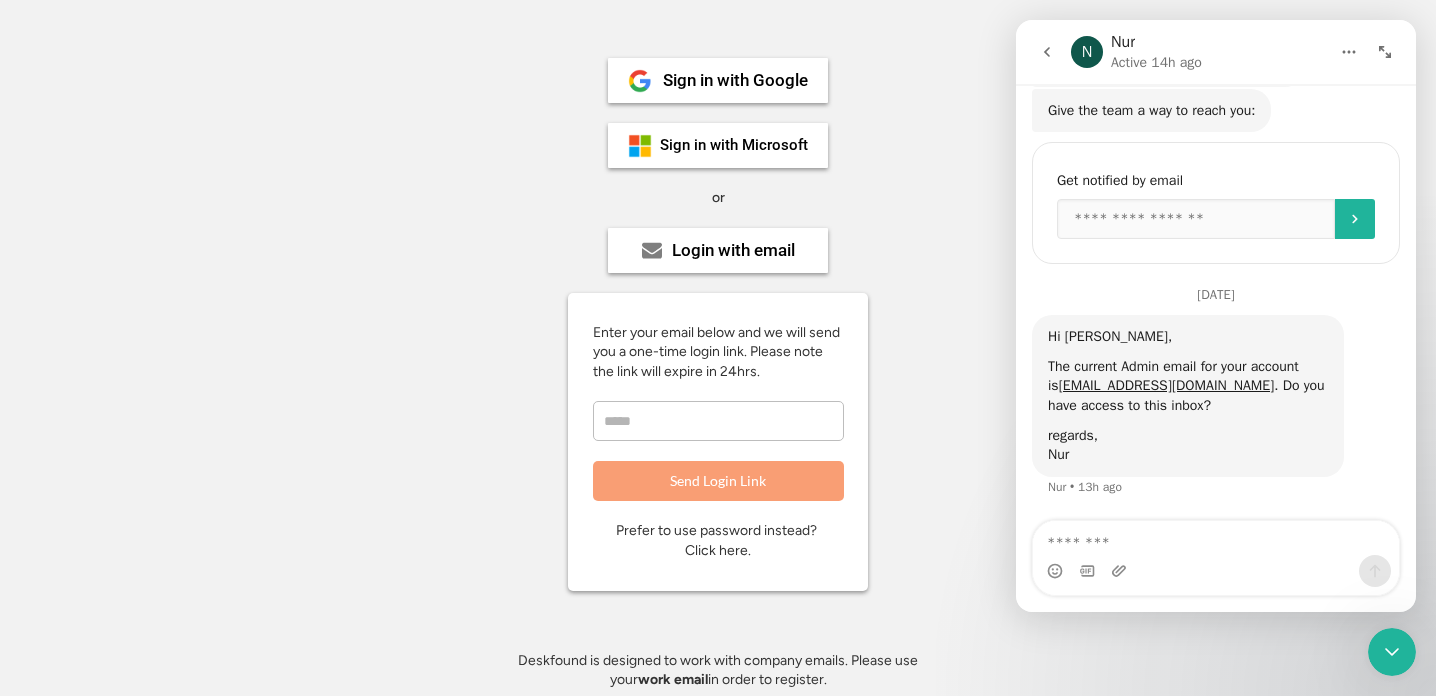 click at bounding box center (718, 421) 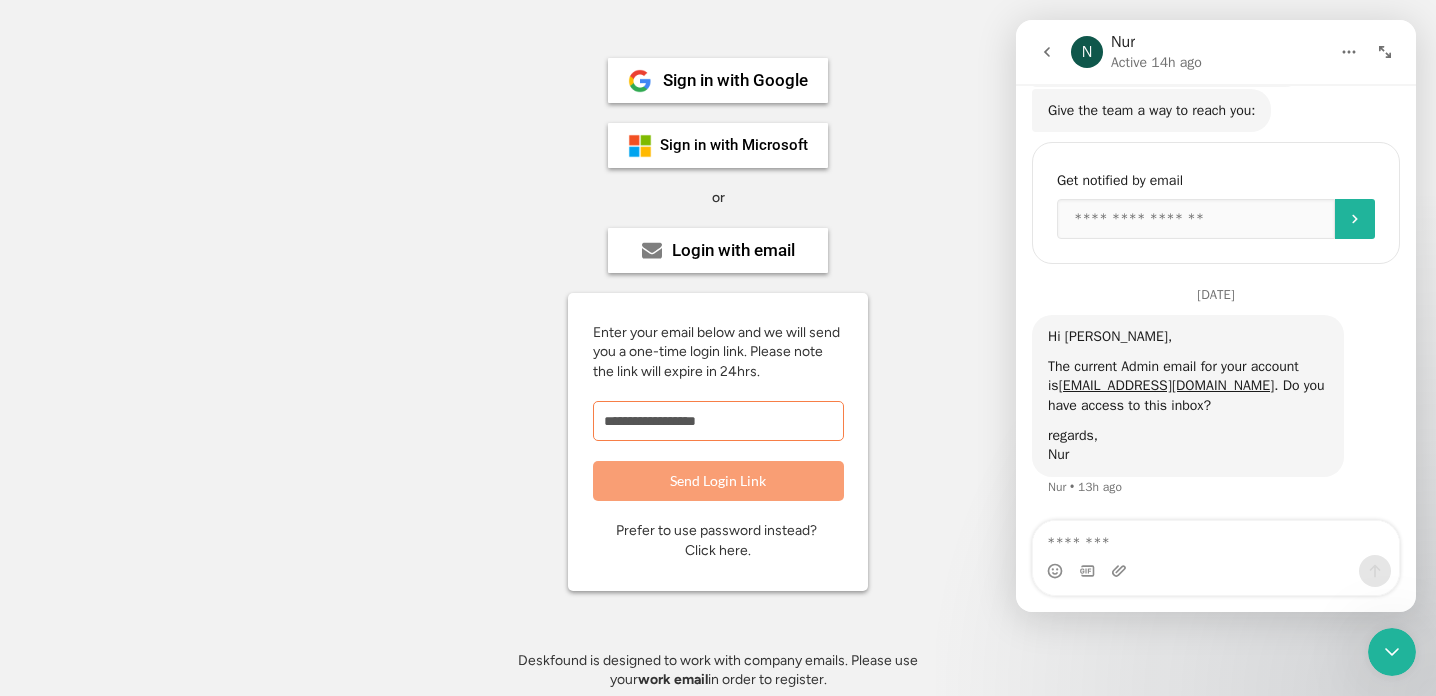 type on "**********" 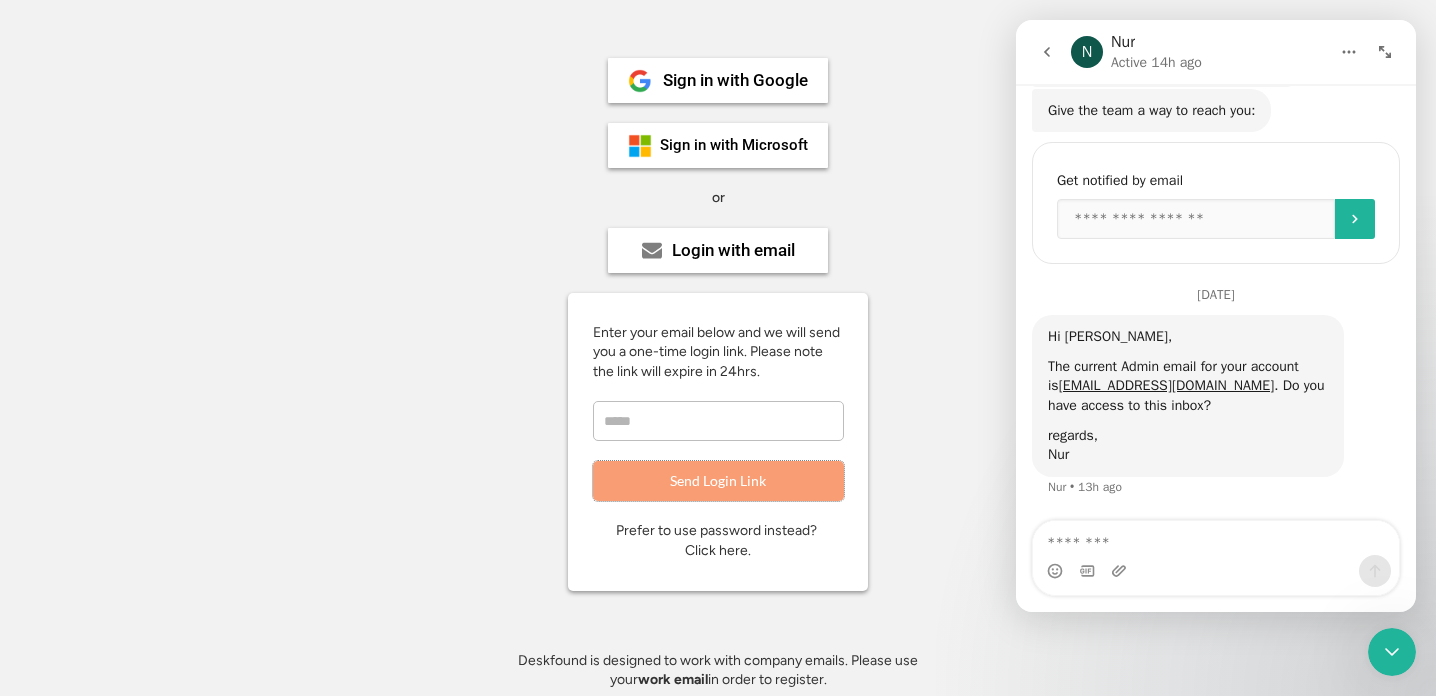 click at bounding box center (718, 421) 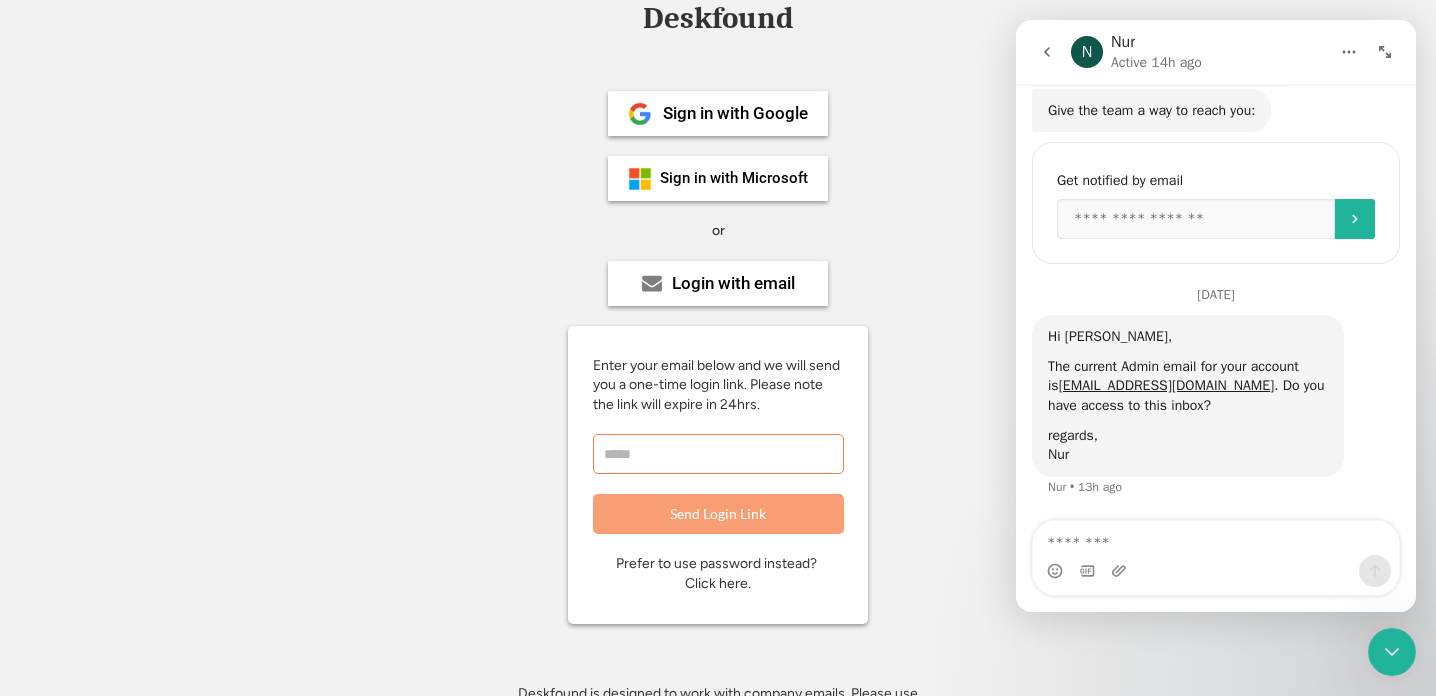 scroll, scrollTop: 52, scrollLeft: 0, axis: vertical 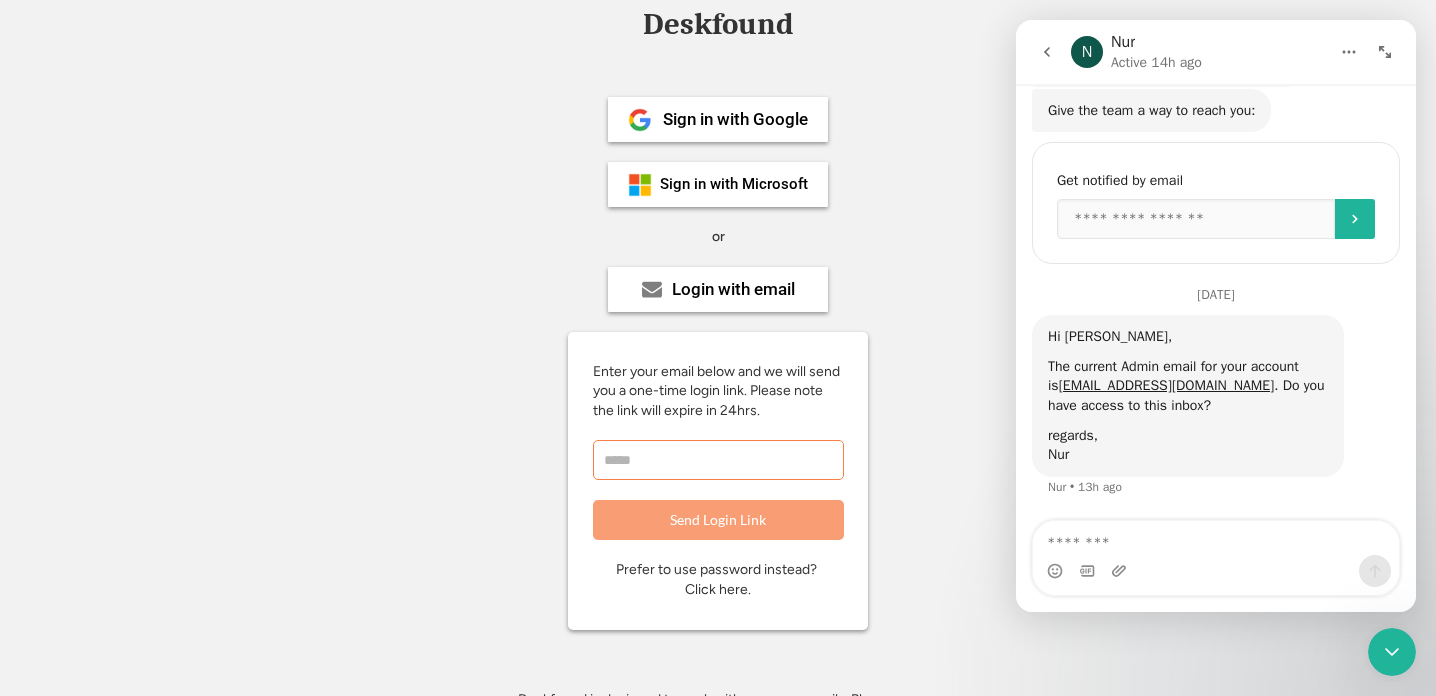click at bounding box center [718, 460] 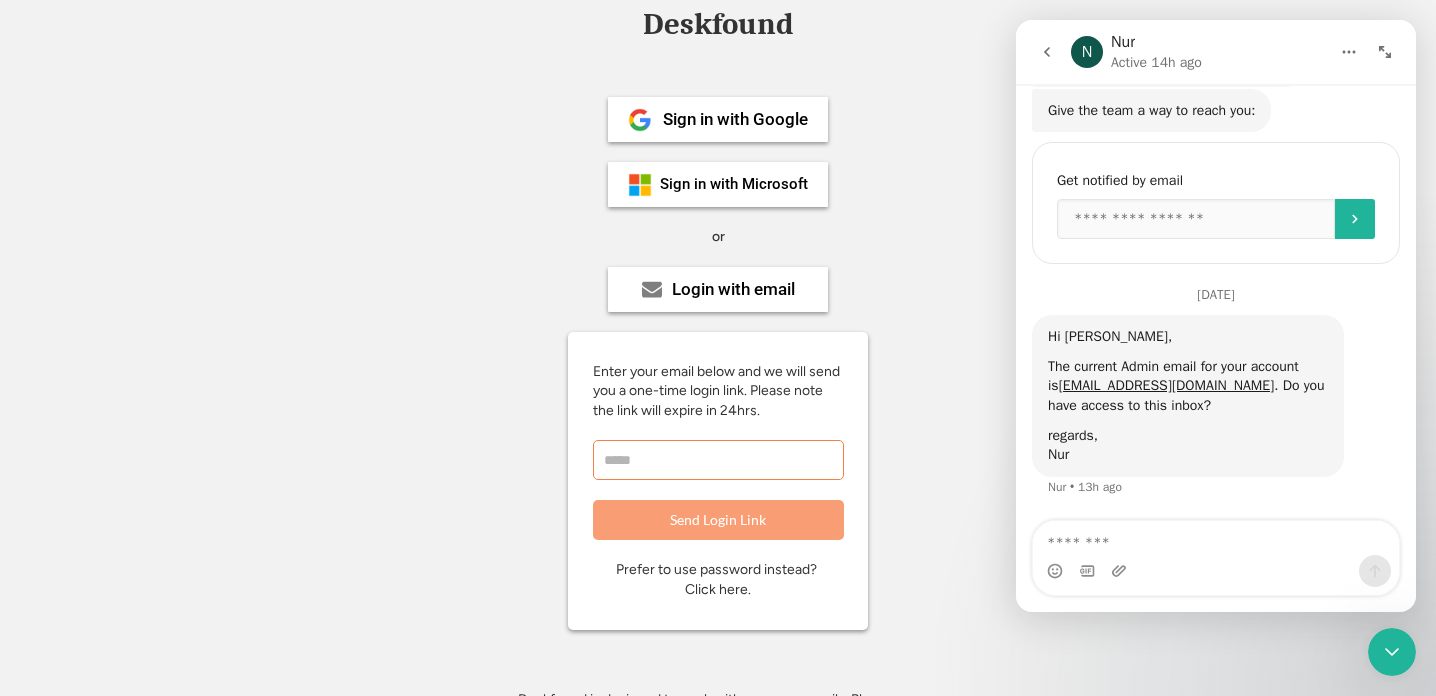 click at bounding box center [718, 460] 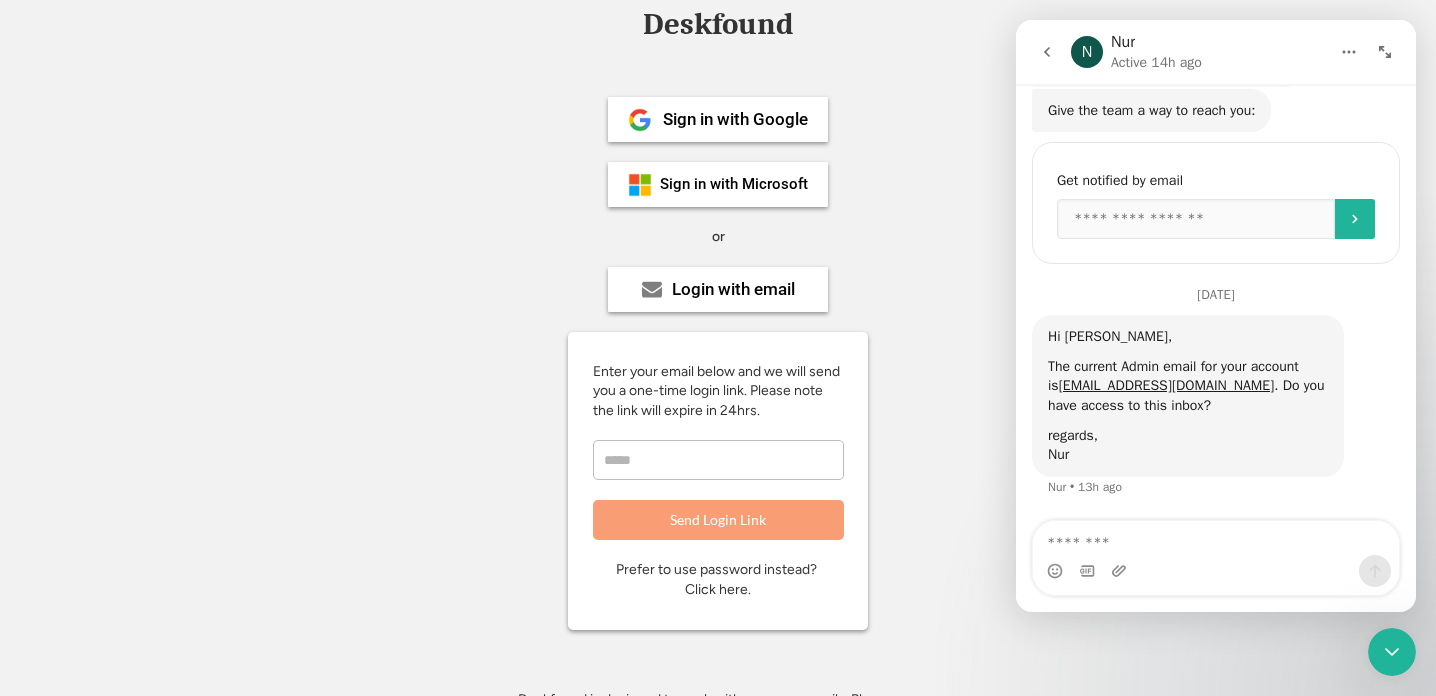 click on "Hi Nicole,   The current Admin email for your account is  admin@batyr.com.au . Do you have access to this inbox?   regards, Nur Nur    •   13h ago" at bounding box center [1216, 418] 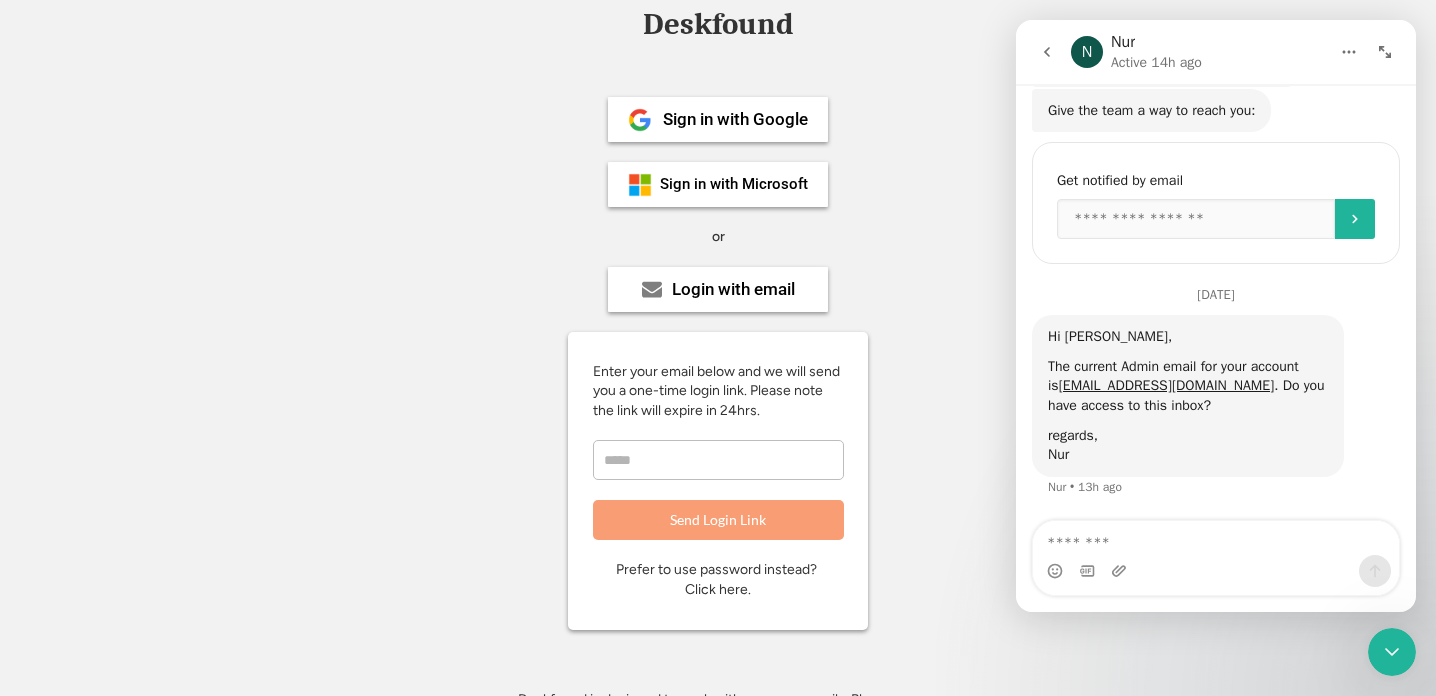 click at bounding box center [718, 460] 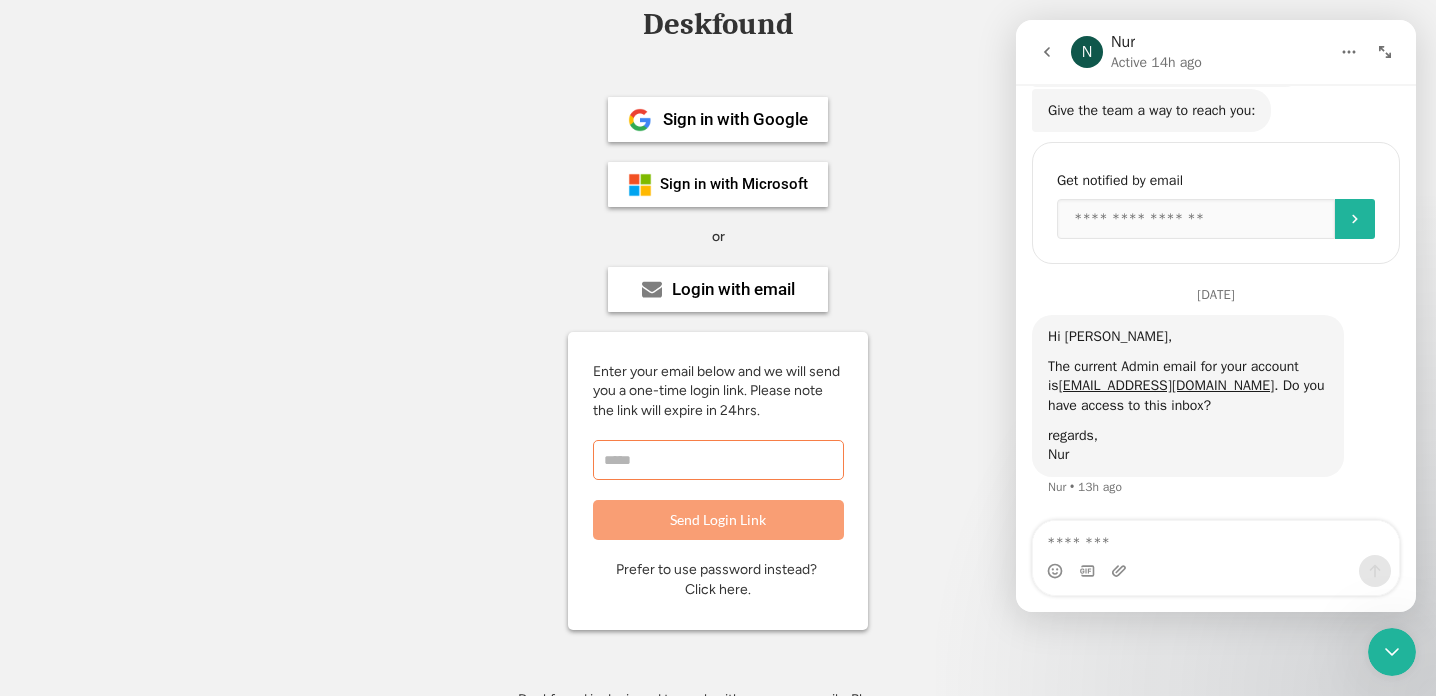 click at bounding box center (718, 460) 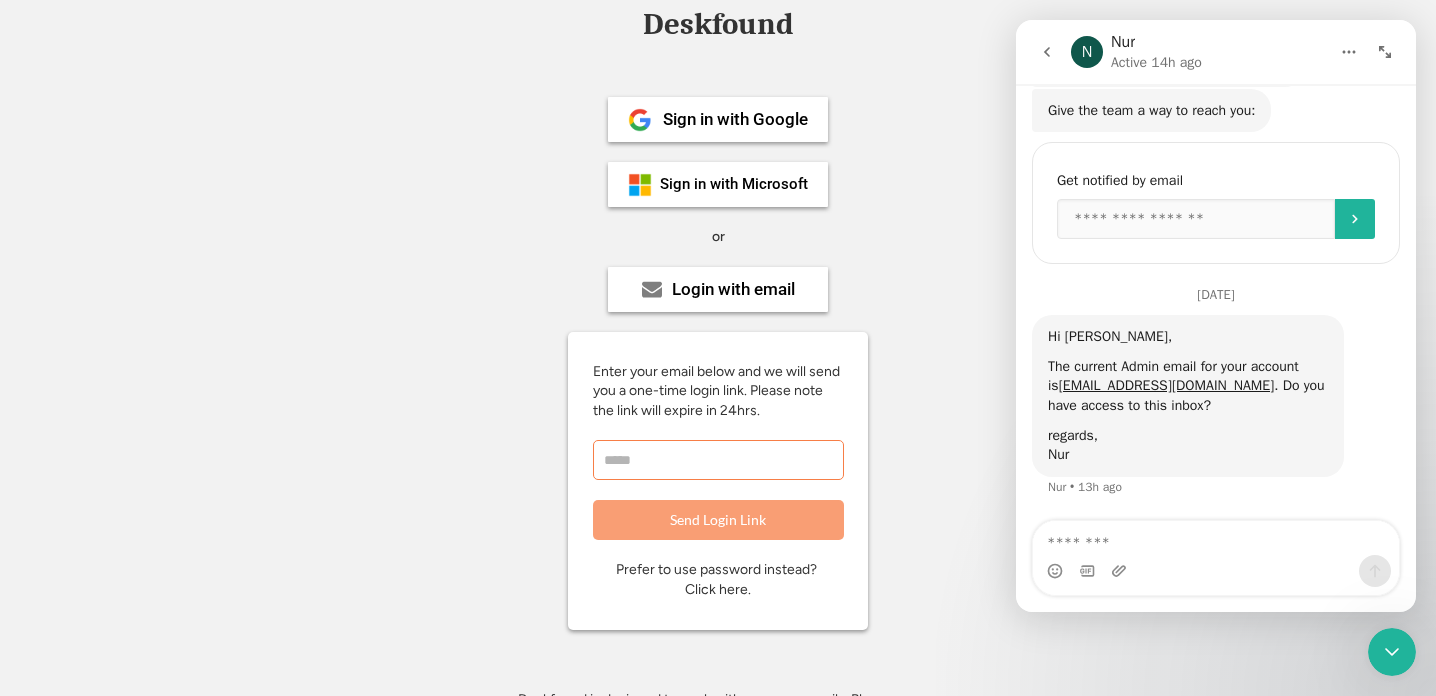 click at bounding box center [718, 460] 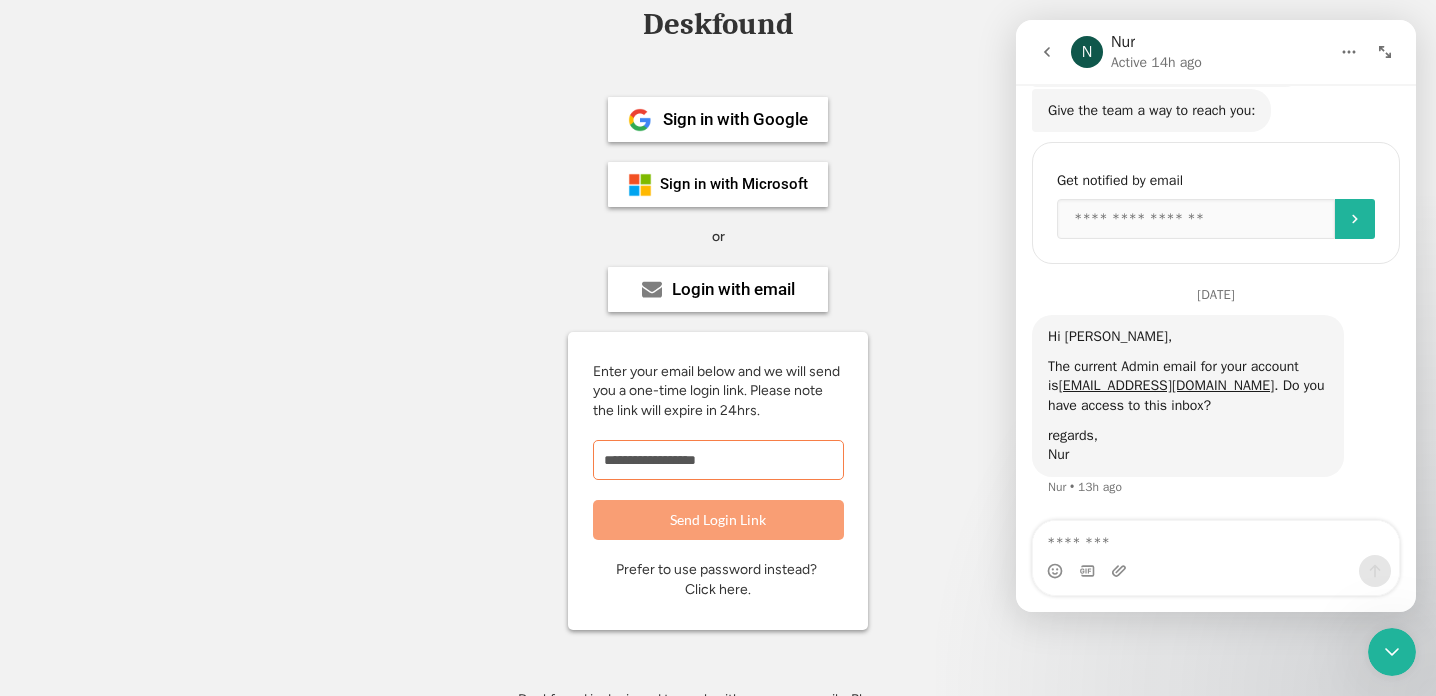 type on "**********" 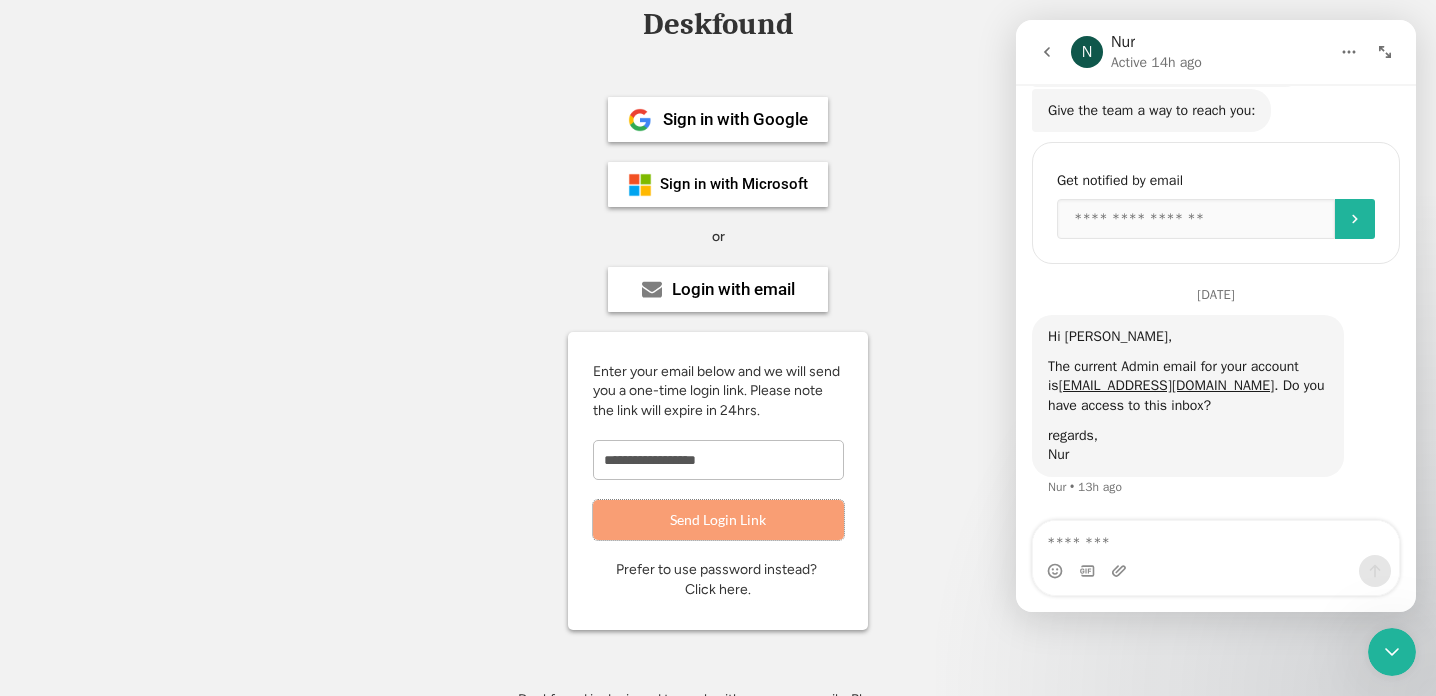click on "Send Login Link" at bounding box center (718, 520) 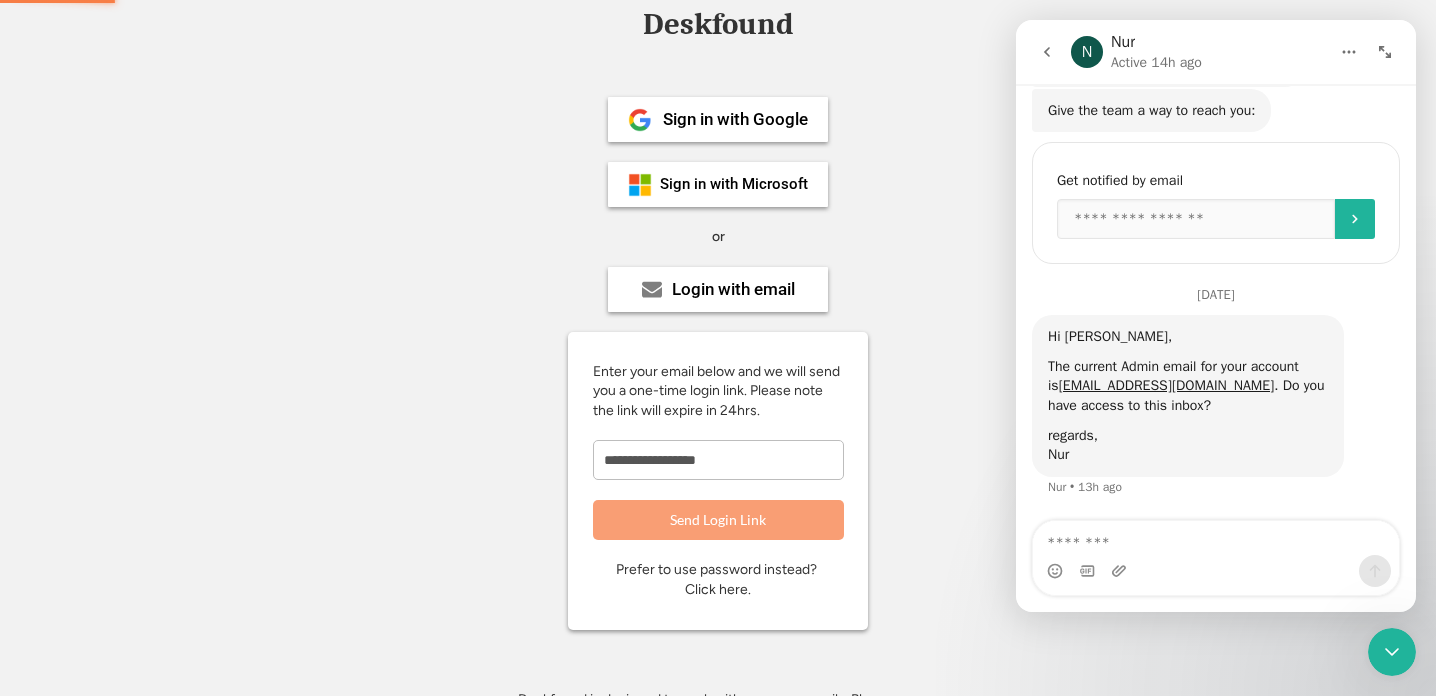 type 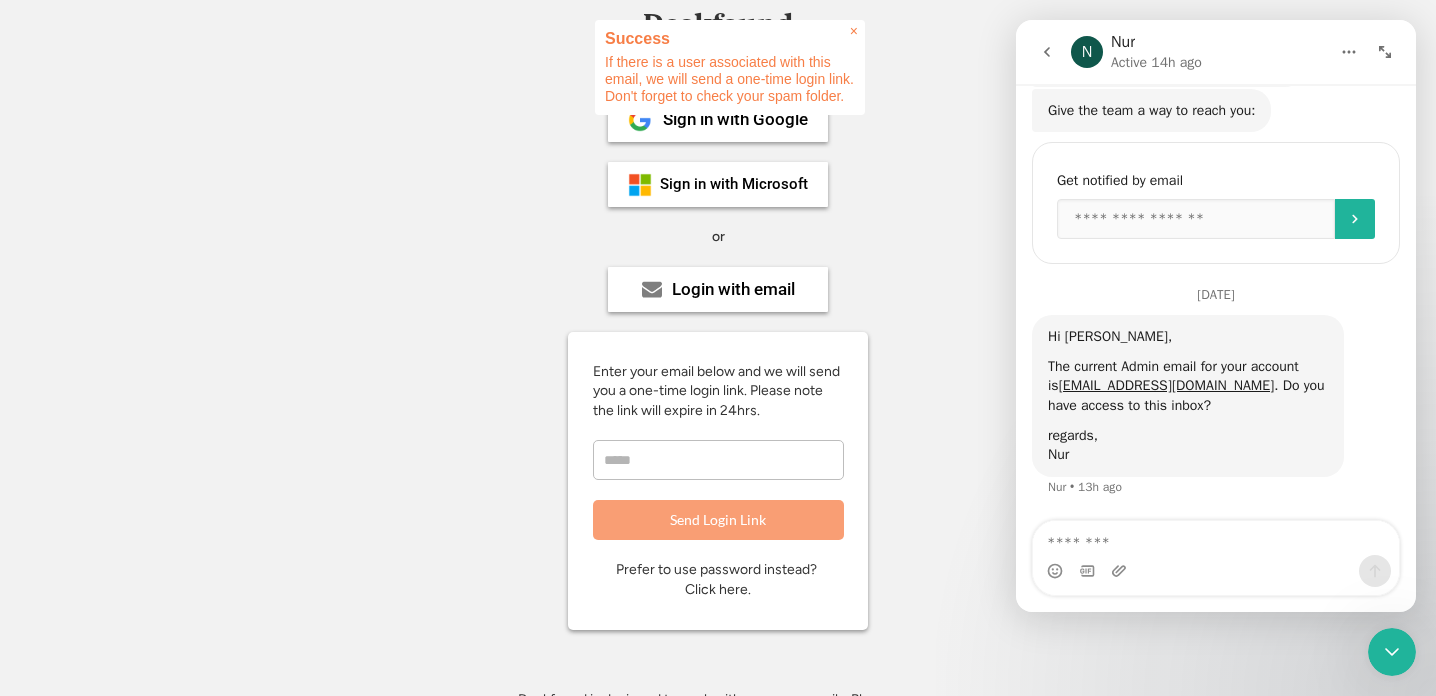 click on "×" at bounding box center [854, 31] 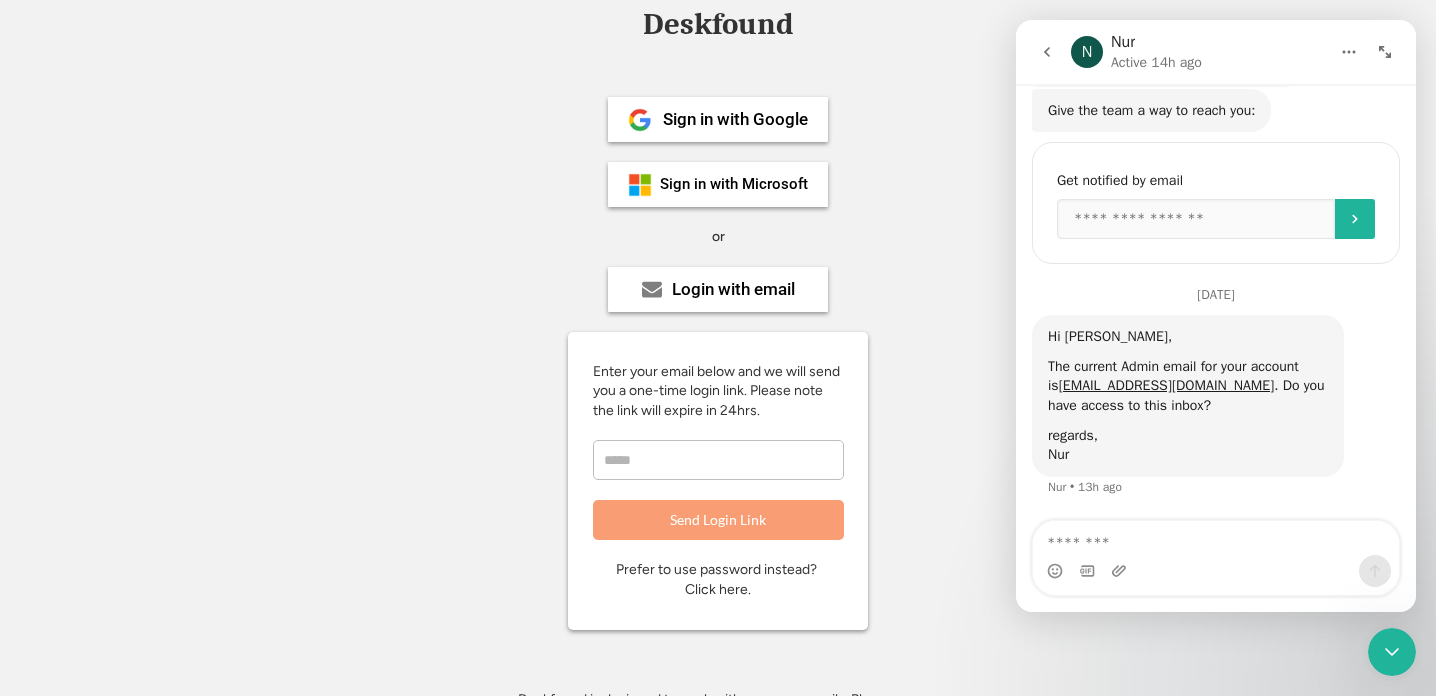 click at bounding box center [718, 460] 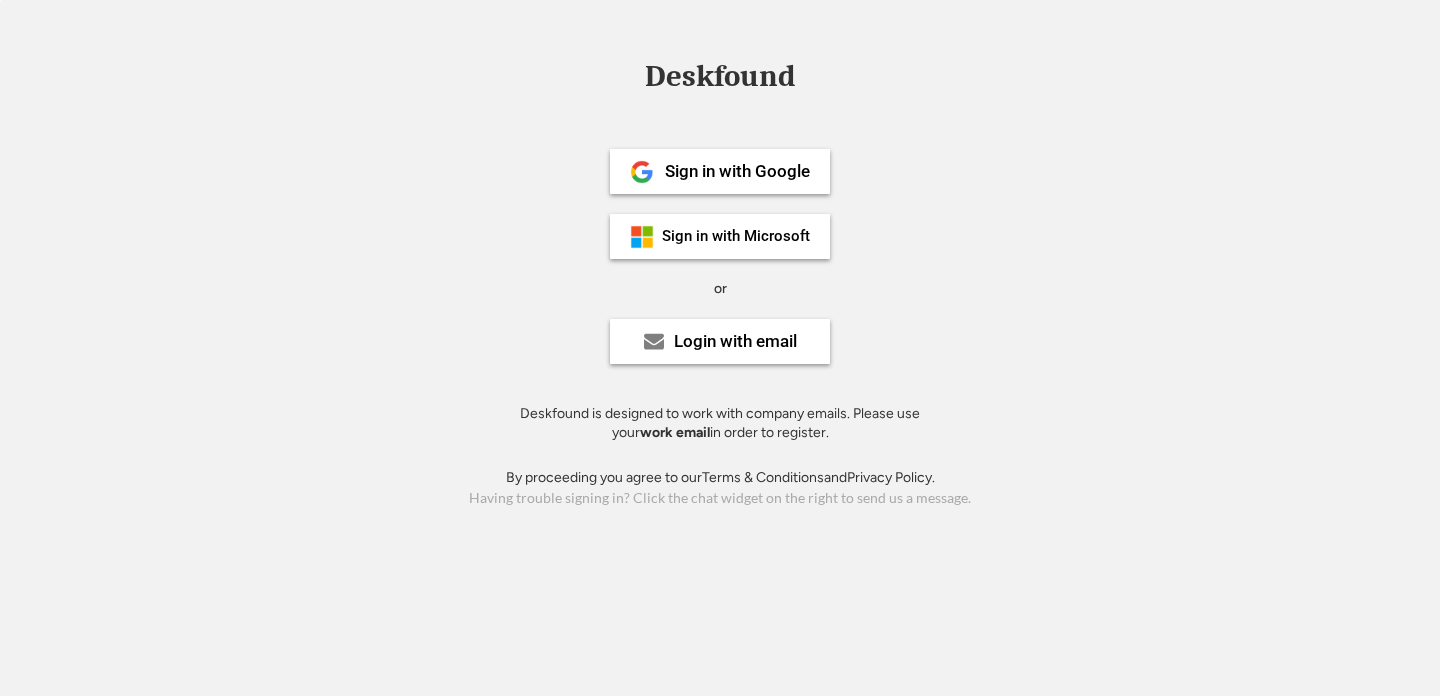 scroll, scrollTop: 0, scrollLeft: 0, axis: both 